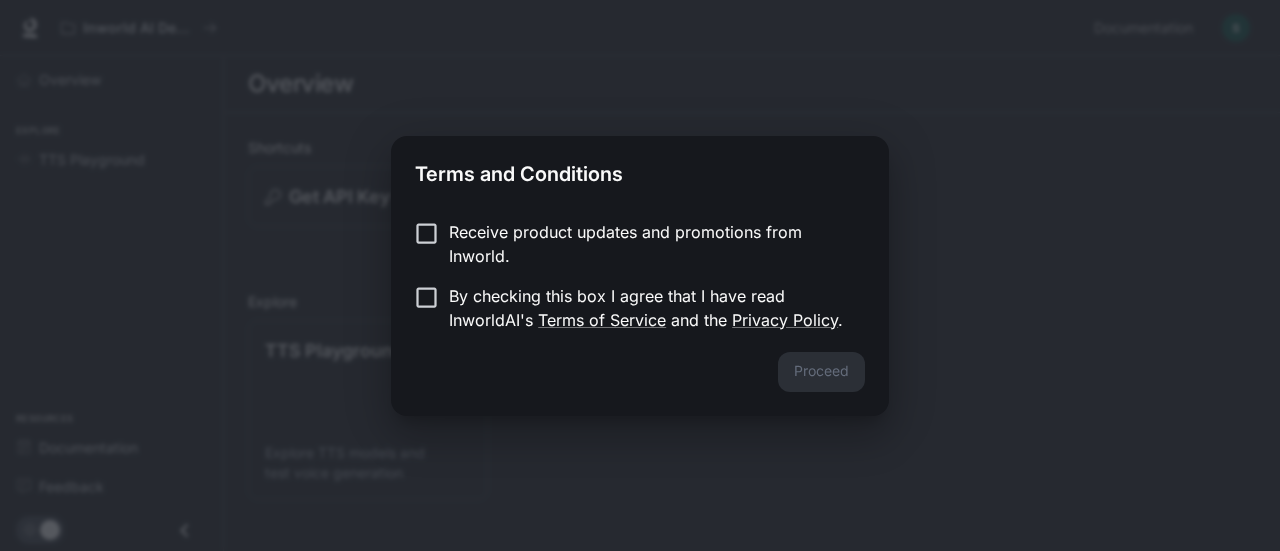 scroll, scrollTop: 0, scrollLeft: 0, axis: both 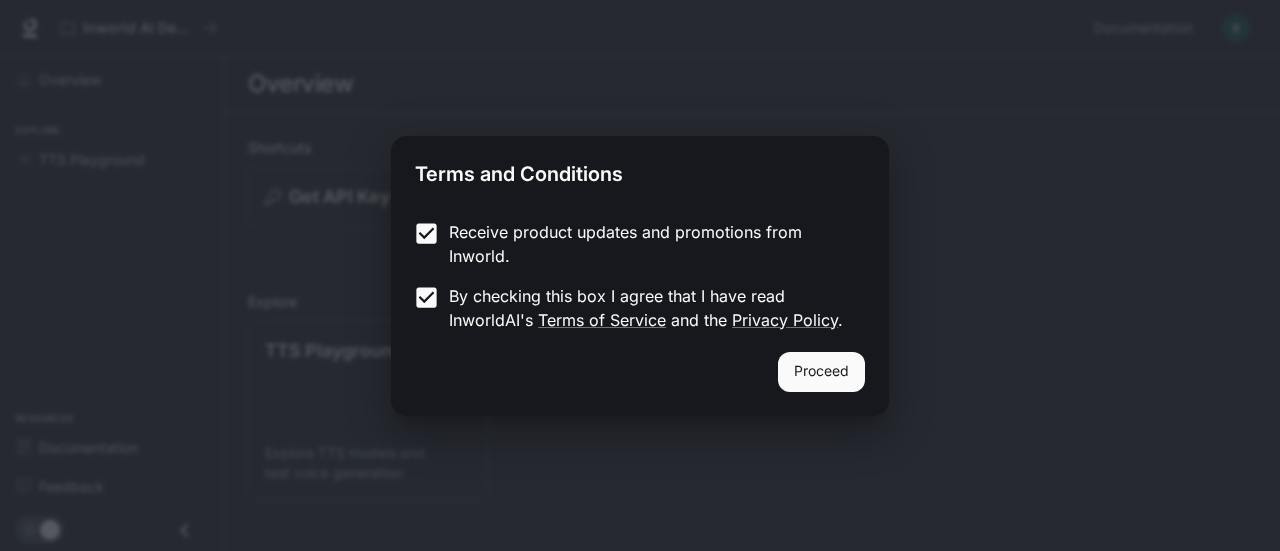 click on "Proceed" at bounding box center (821, 372) 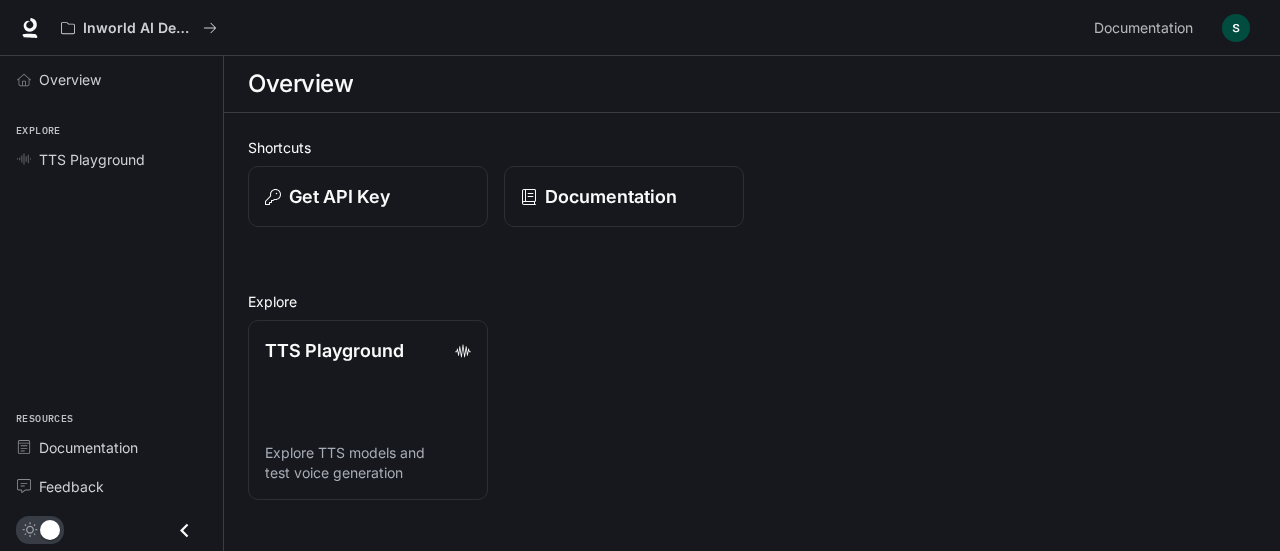click on "TTS Playground Explore TTS models and test voice generation" at bounding box center (744, 402) 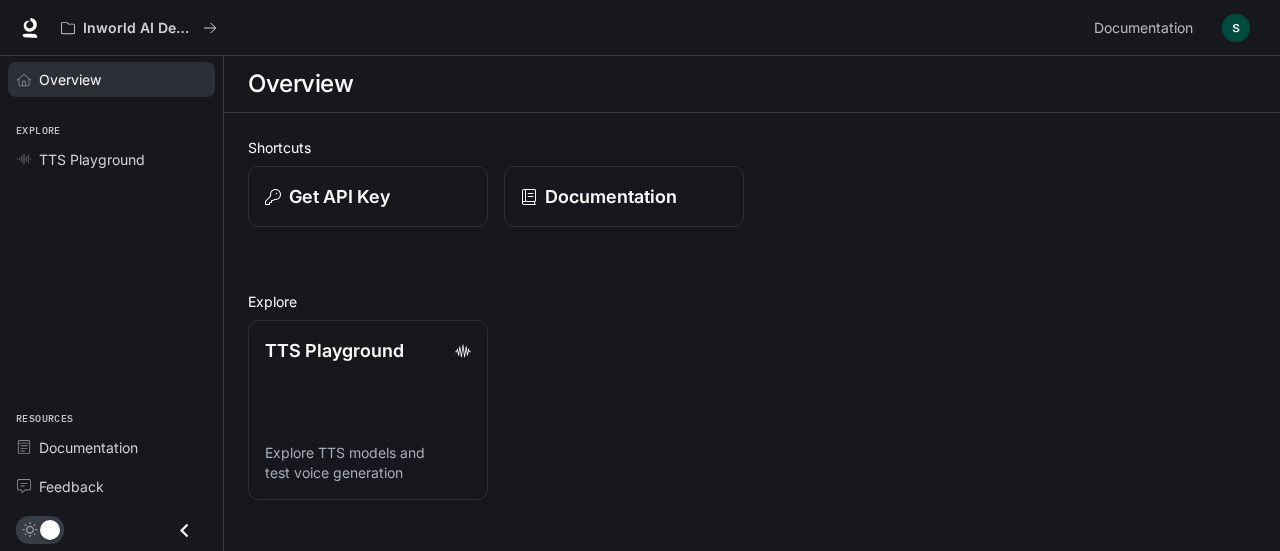 click on "Overview" at bounding box center [70, 79] 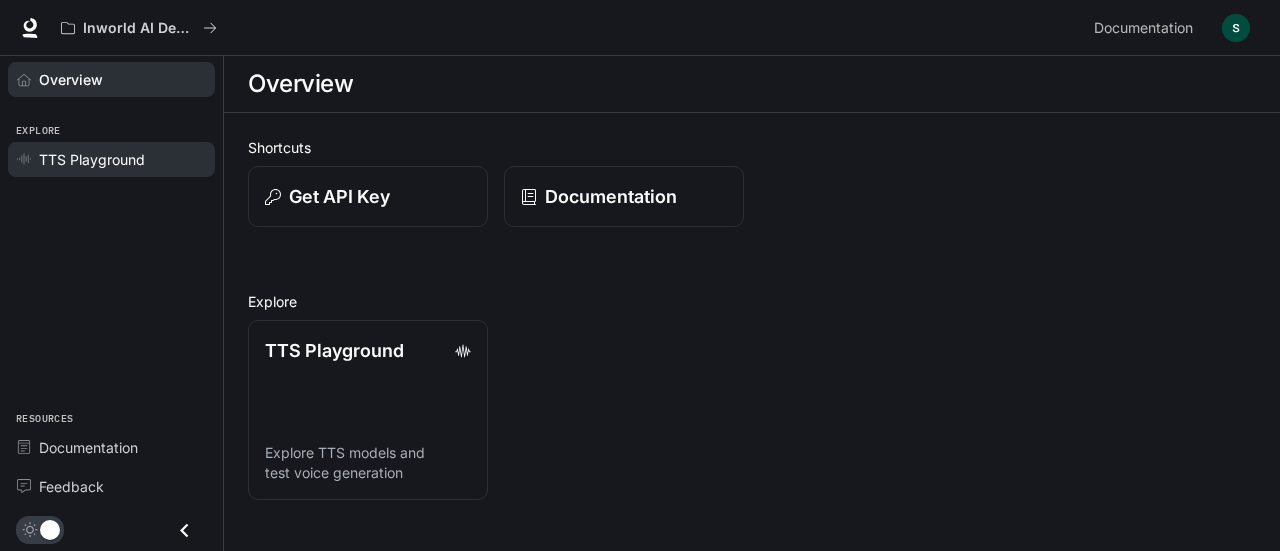 click on "TTS Playground" at bounding box center (111, 159) 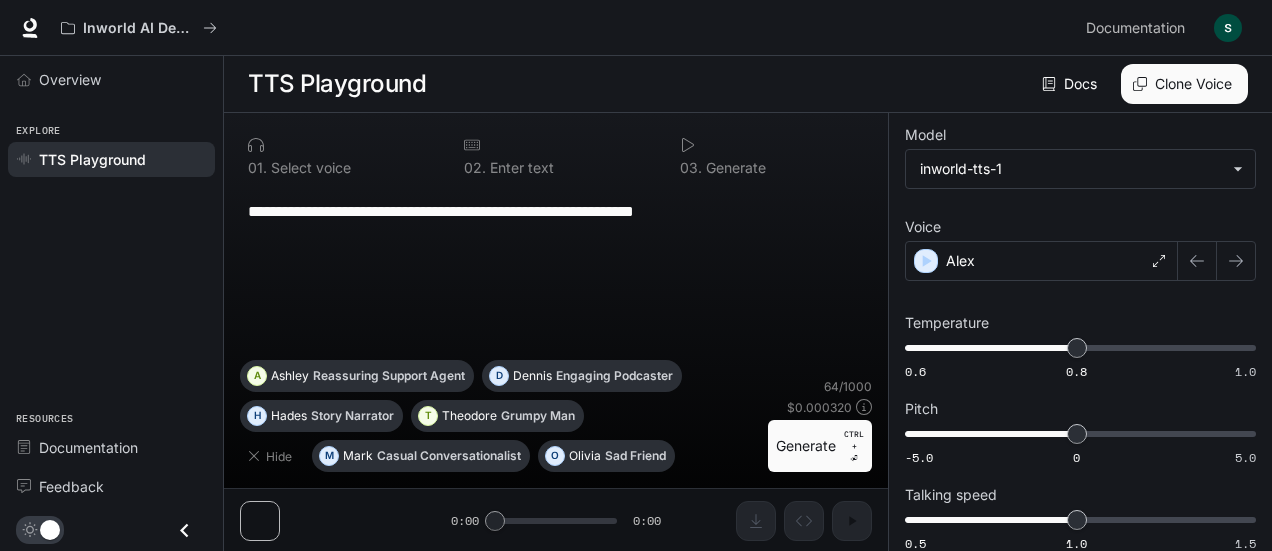 scroll, scrollTop: 3, scrollLeft: 0, axis: vertical 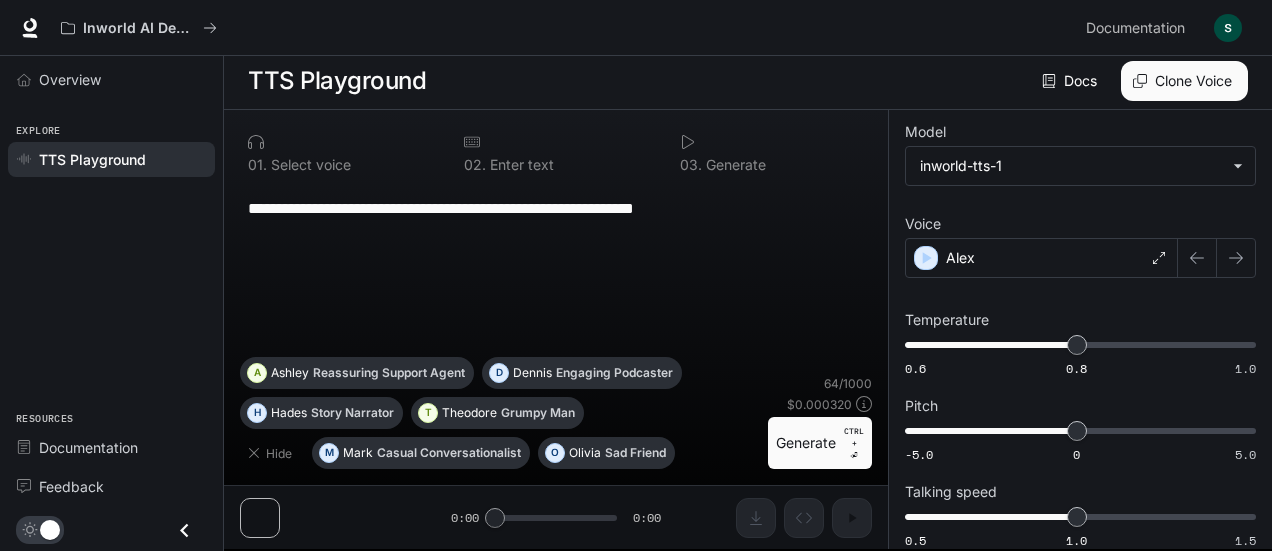 click on "Select voice" at bounding box center [309, 165] 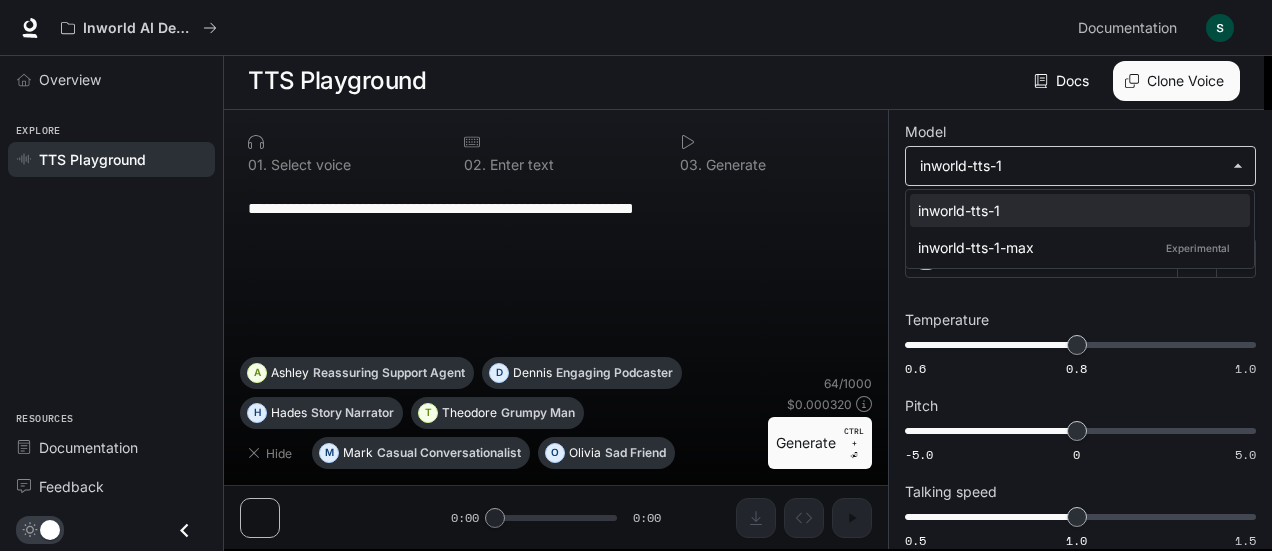 click on "**********" at bounding box center [636, 273] 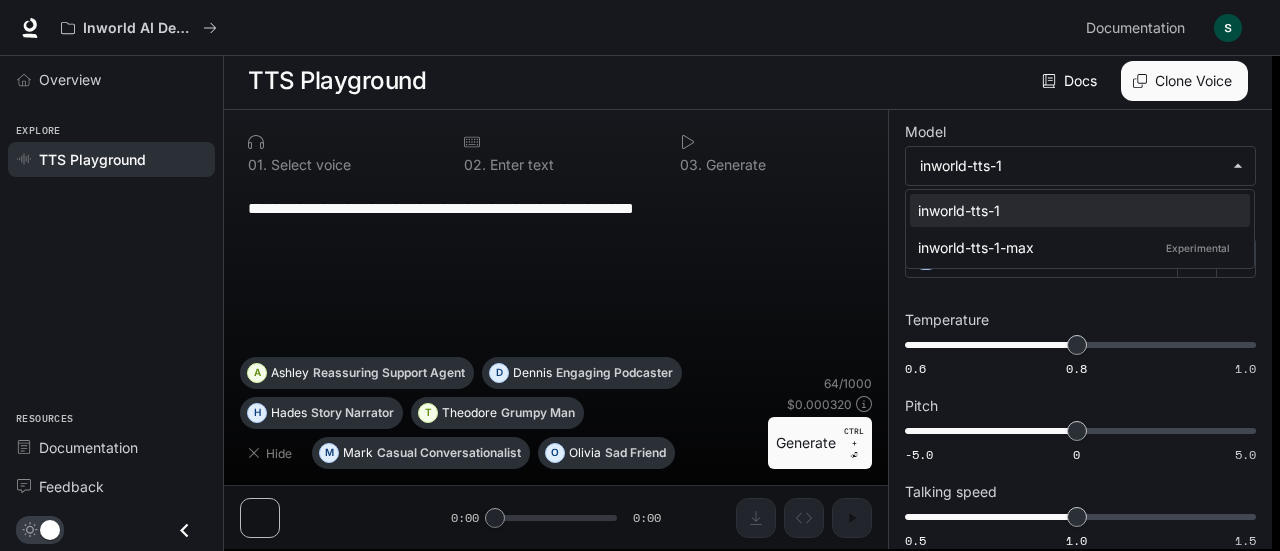 click at bounding box center (640, 275) 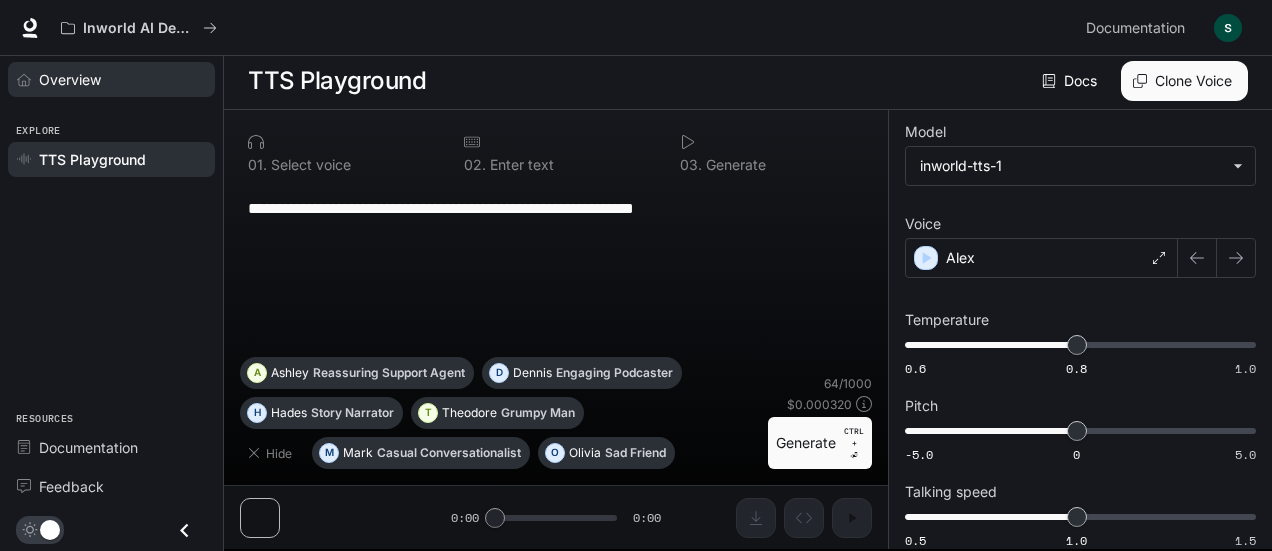 click on "Overview" at bounding box center (70, 79) 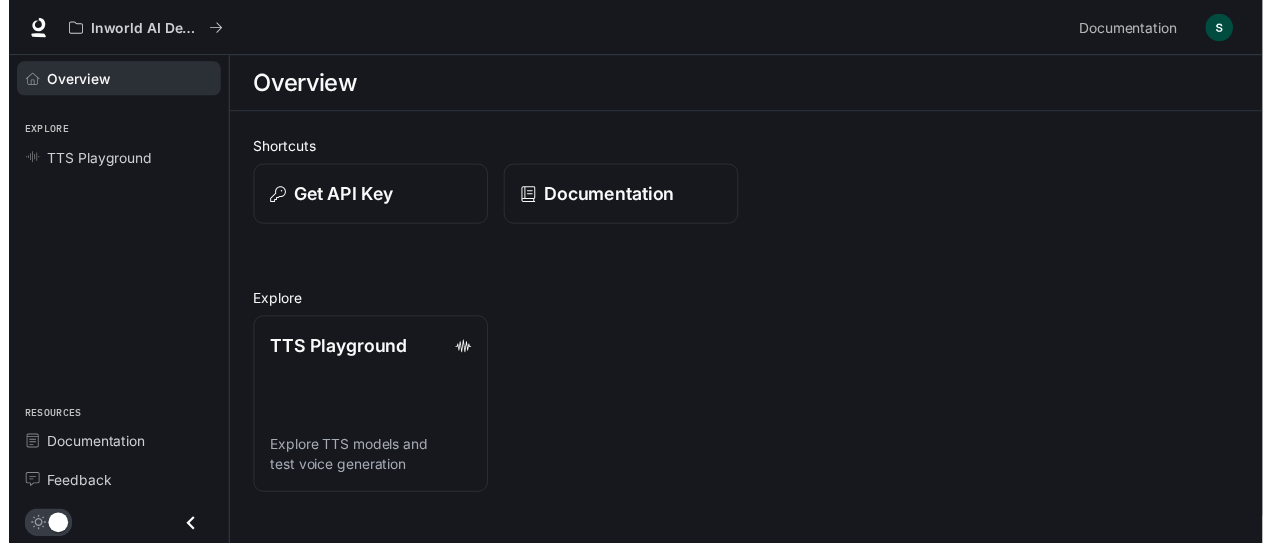 scroll, scrollTop: 0, scrollLeft: 0, axis: both 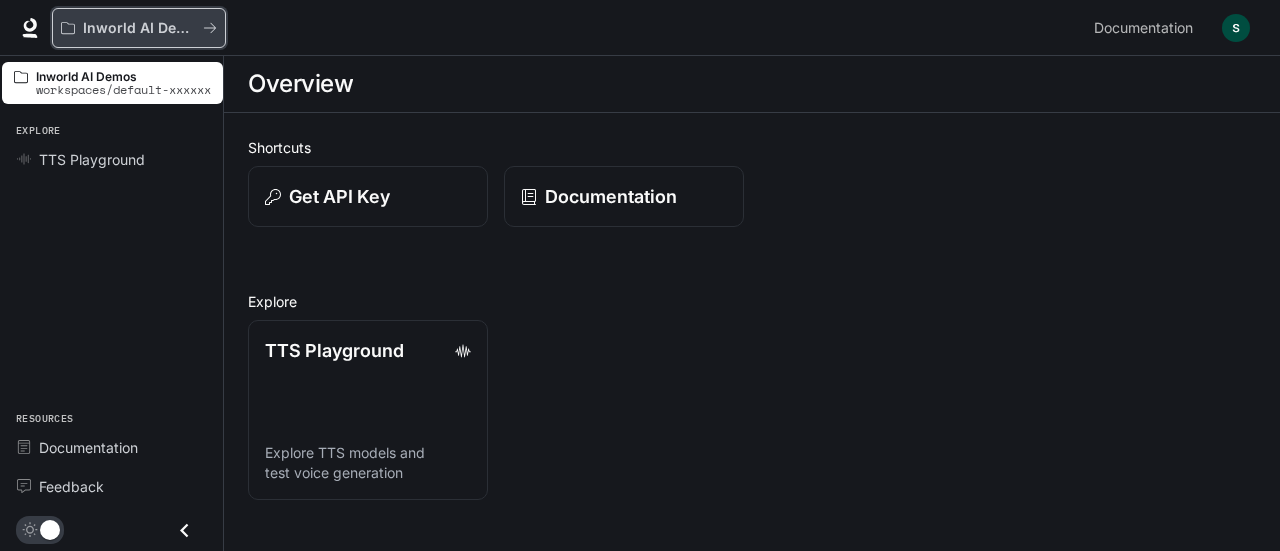click on "Inworld AI Demos" at bounding box center [139, 28] 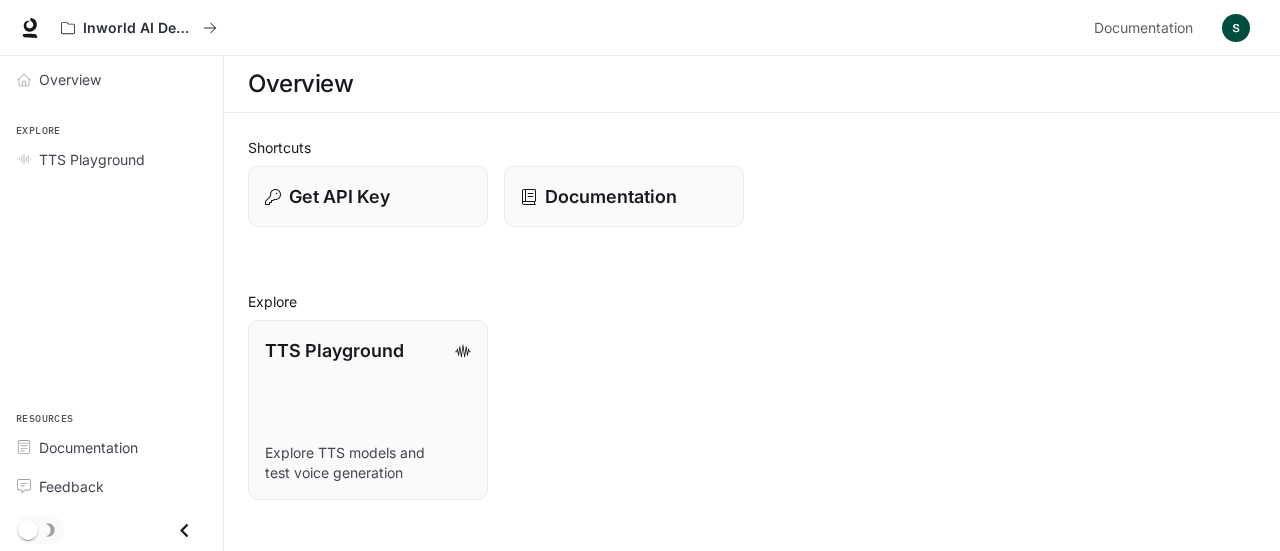 click 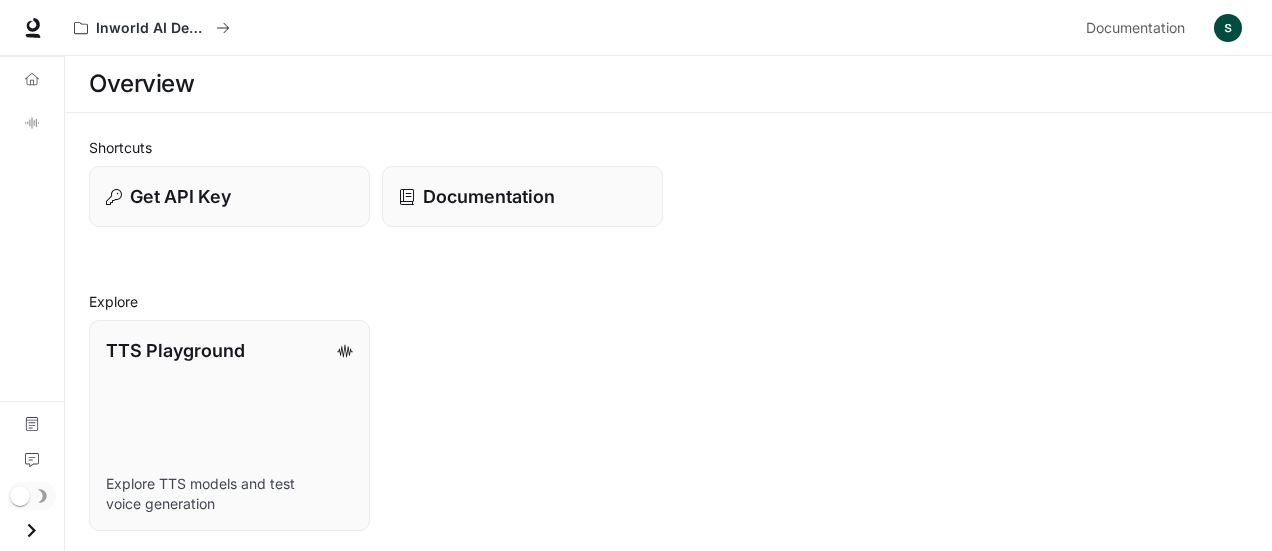 click 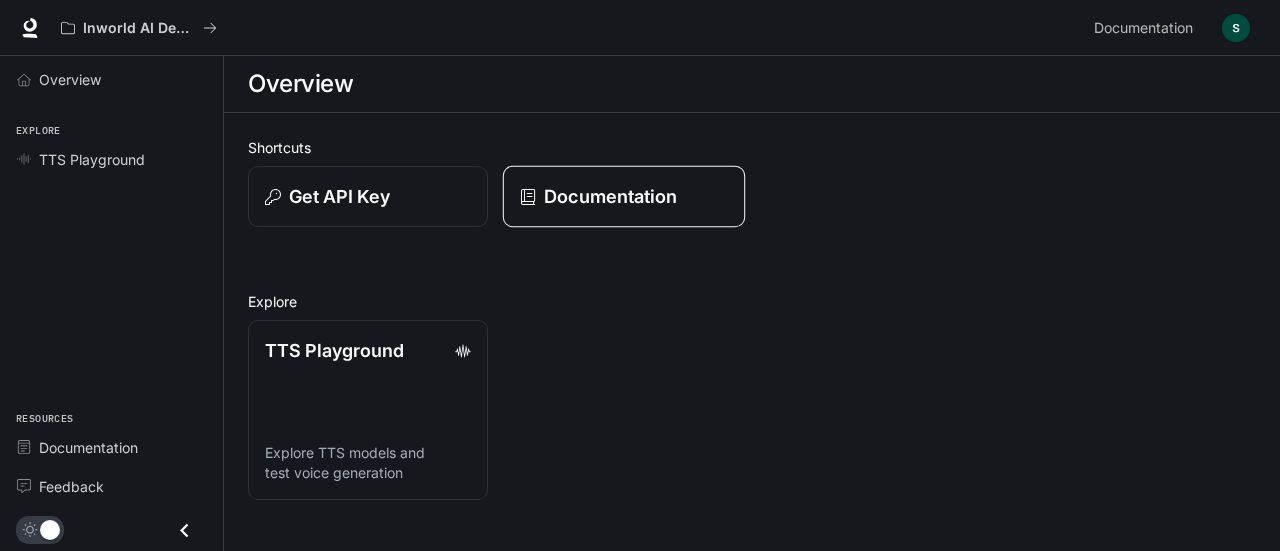 click on "Documentation" at bounding box center [610, 196] 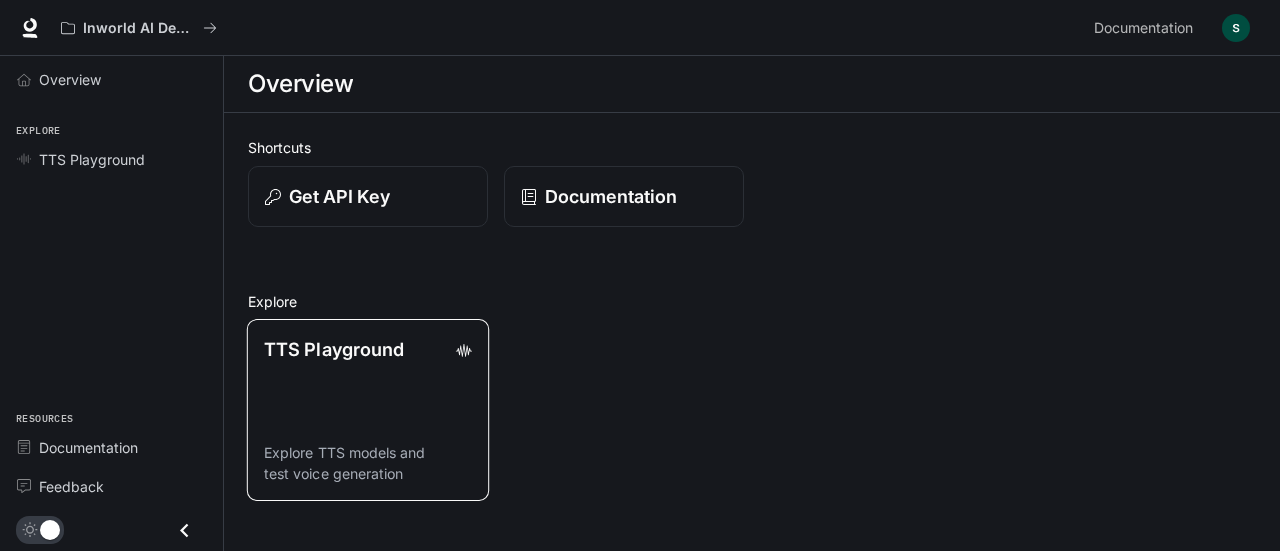 click on "TTS Playground" at bounding box center [334, 349] 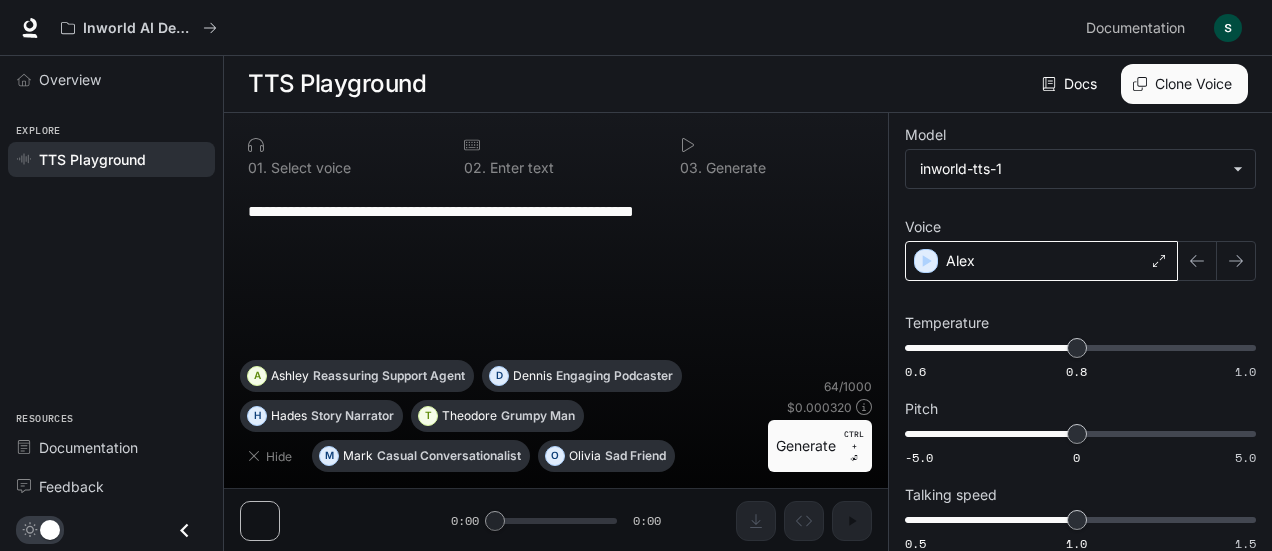 click on "Alex" at bounding box center [960, 261] 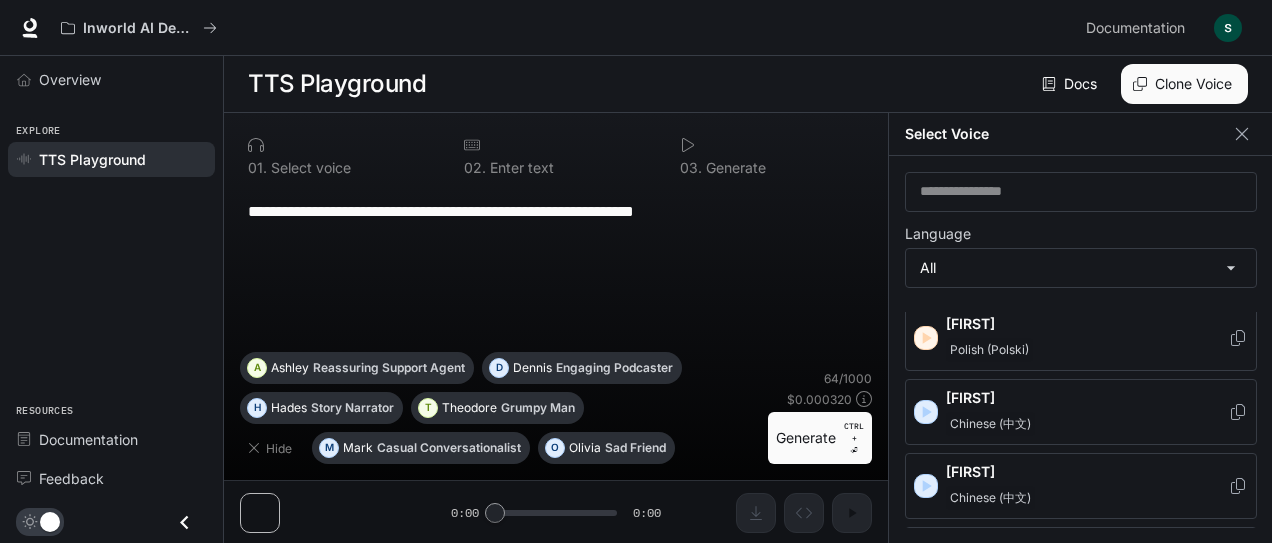 scroll, scrollTop: 3468, scrollLeft: 0, axis: vertical 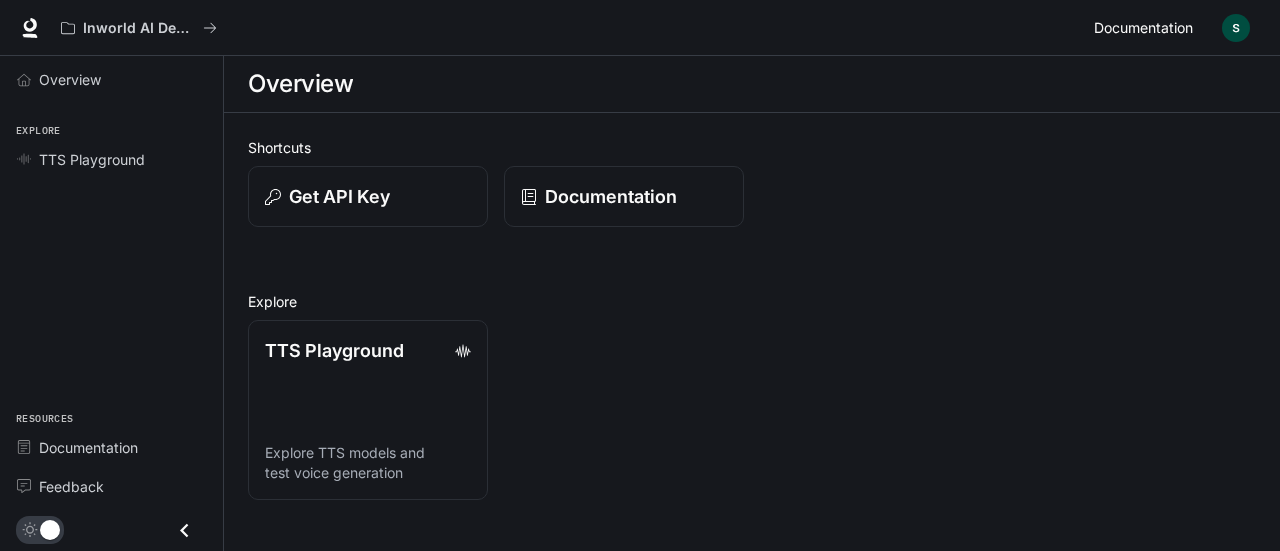click on "Documentation" at bounding box center [1143, 28] 